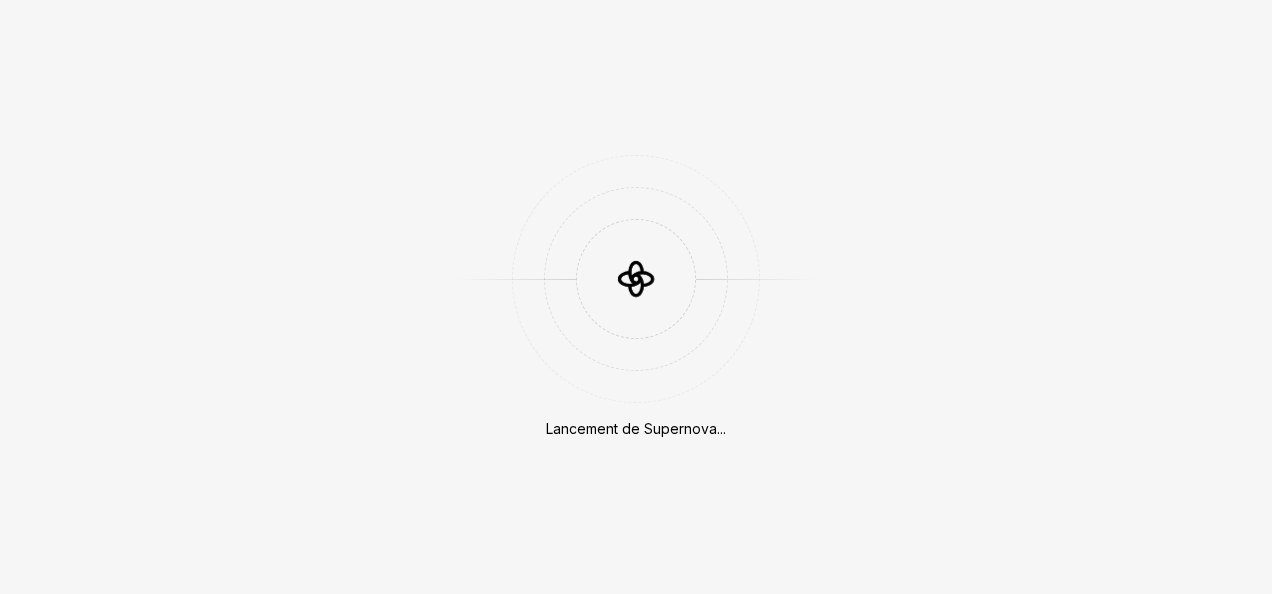 scroll, scrollTop: 0, scrollLeft: 0, axis: both 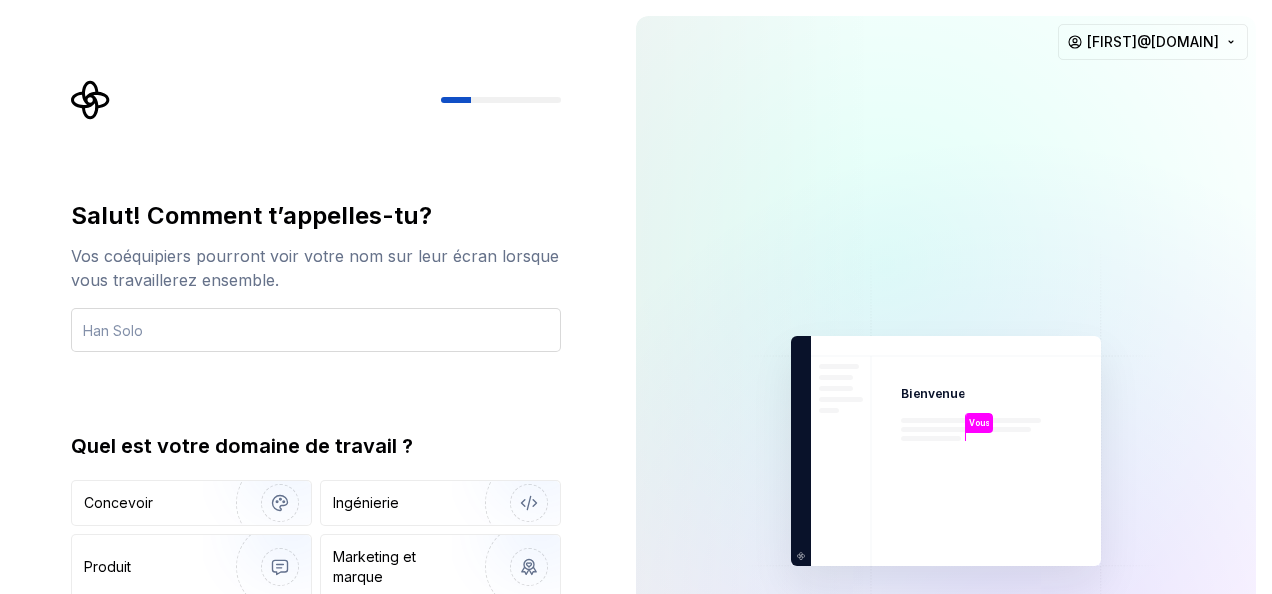 click at bounding box center [316, 330] 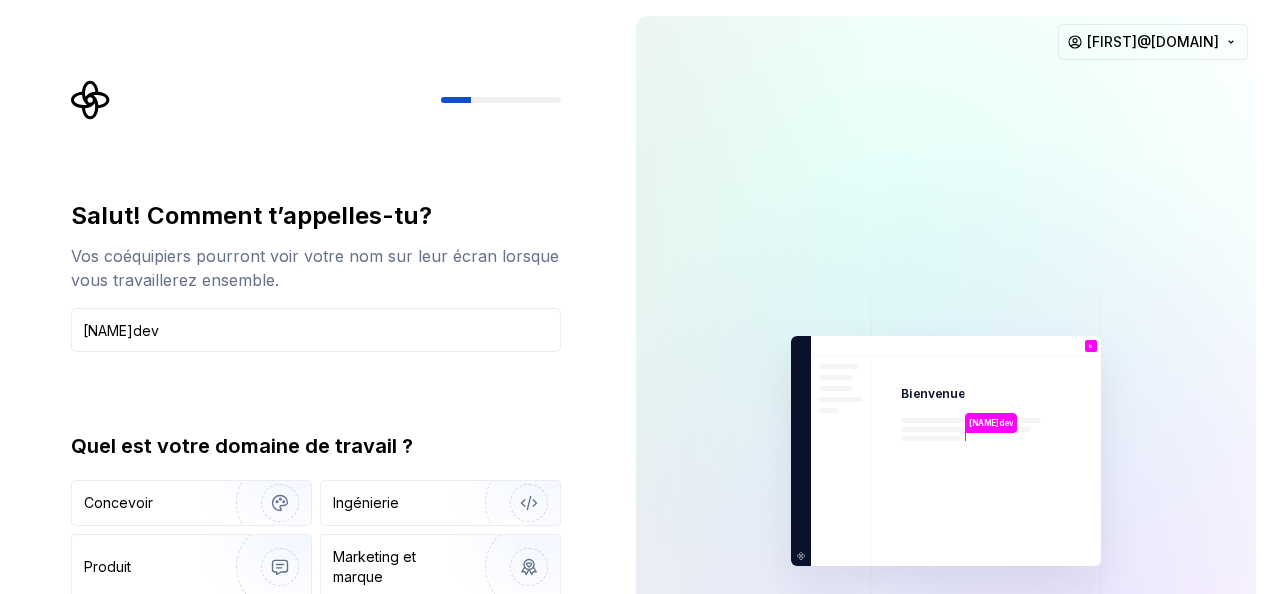 type on "[USERNAME]" 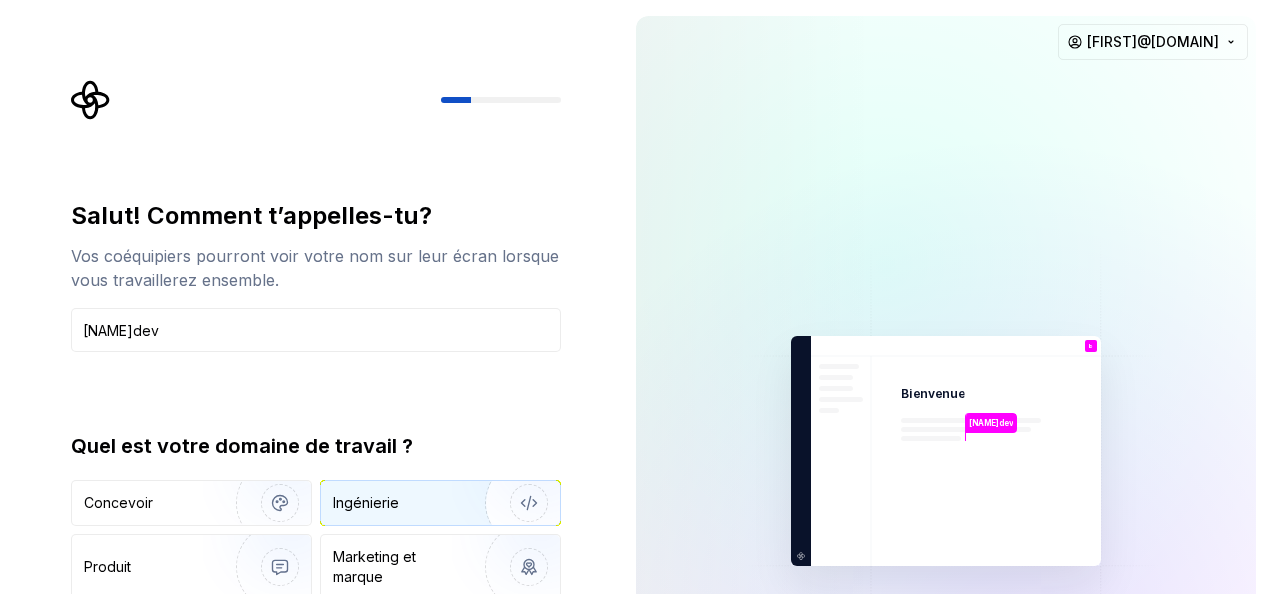 click at bounding box center [516, 503] 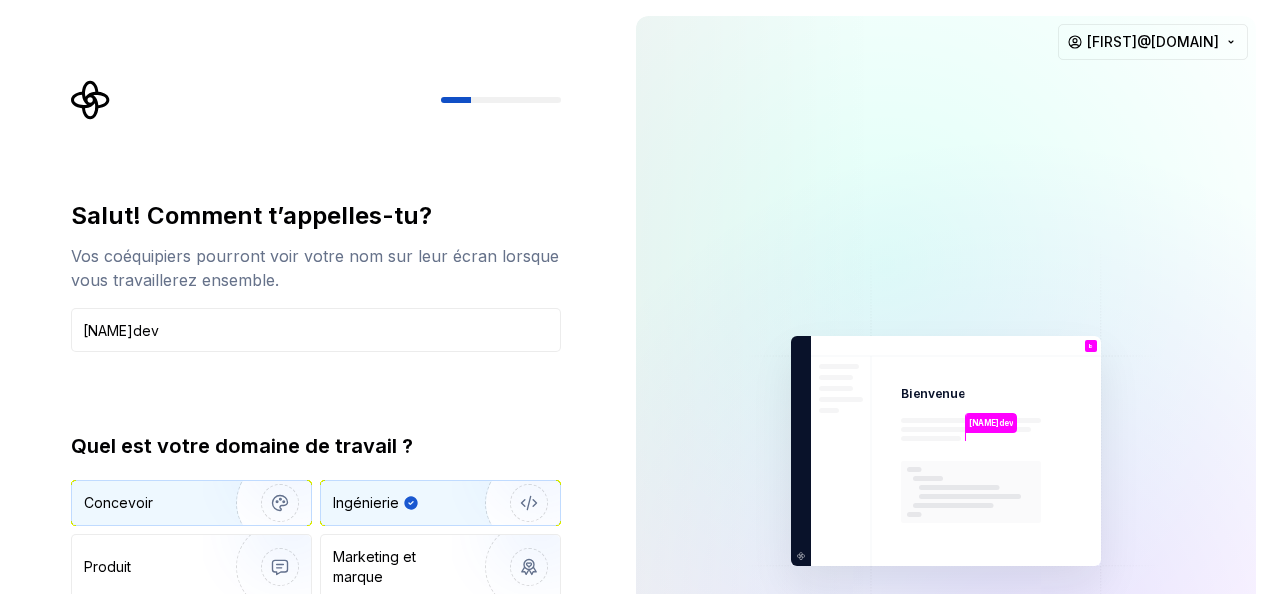 click at bounding box center (267, 503) 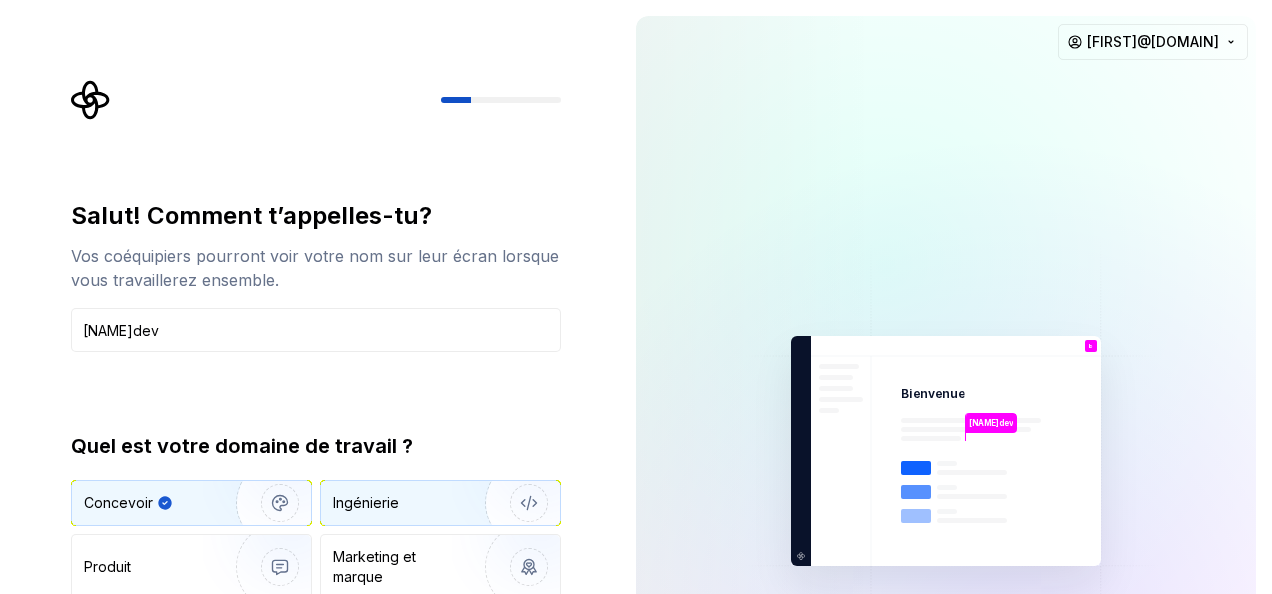 click on "Ingénierie" at bounding box center [366, 503] 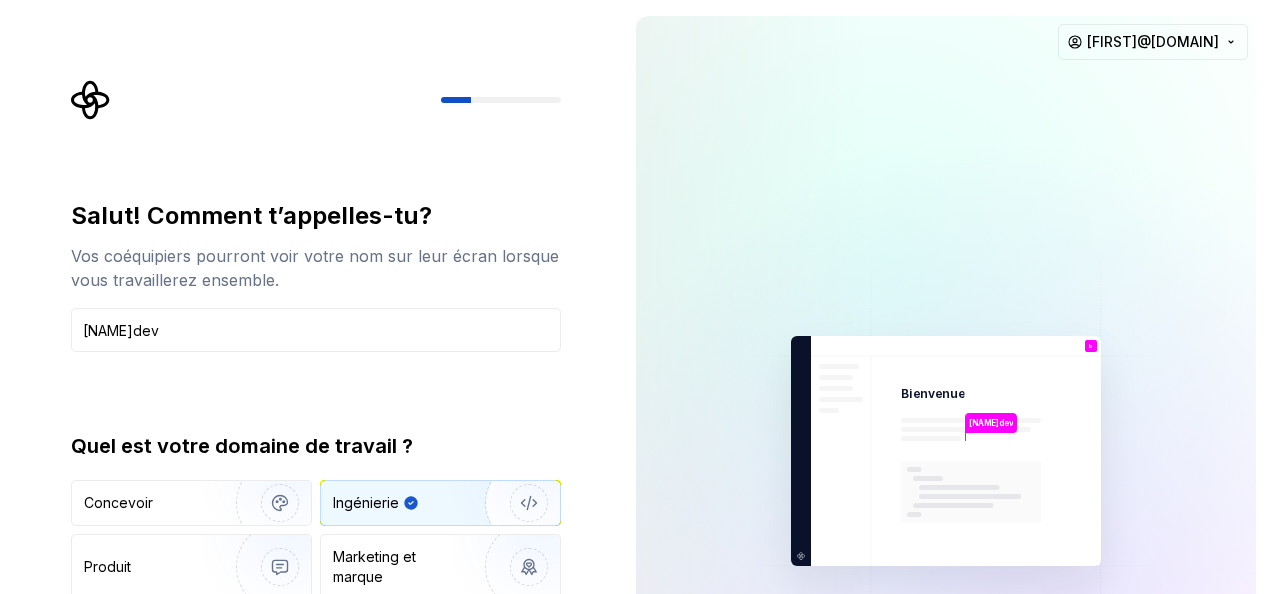 type on "Engineering" 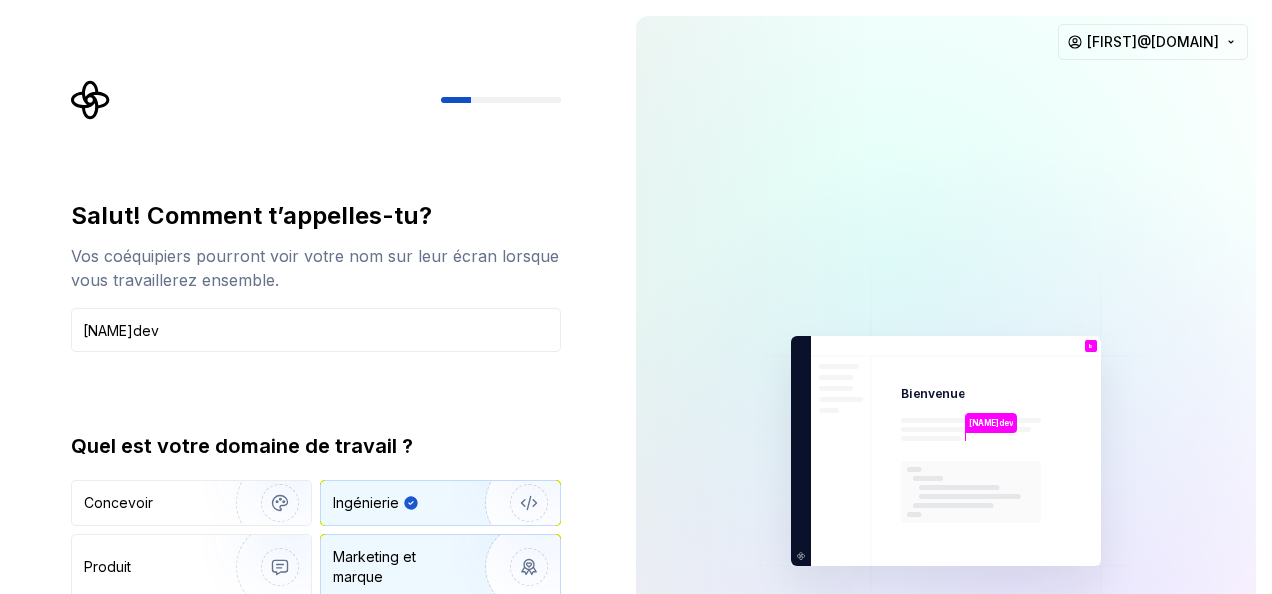 click on "Marketing et marque" at bounding box center [400, 567] 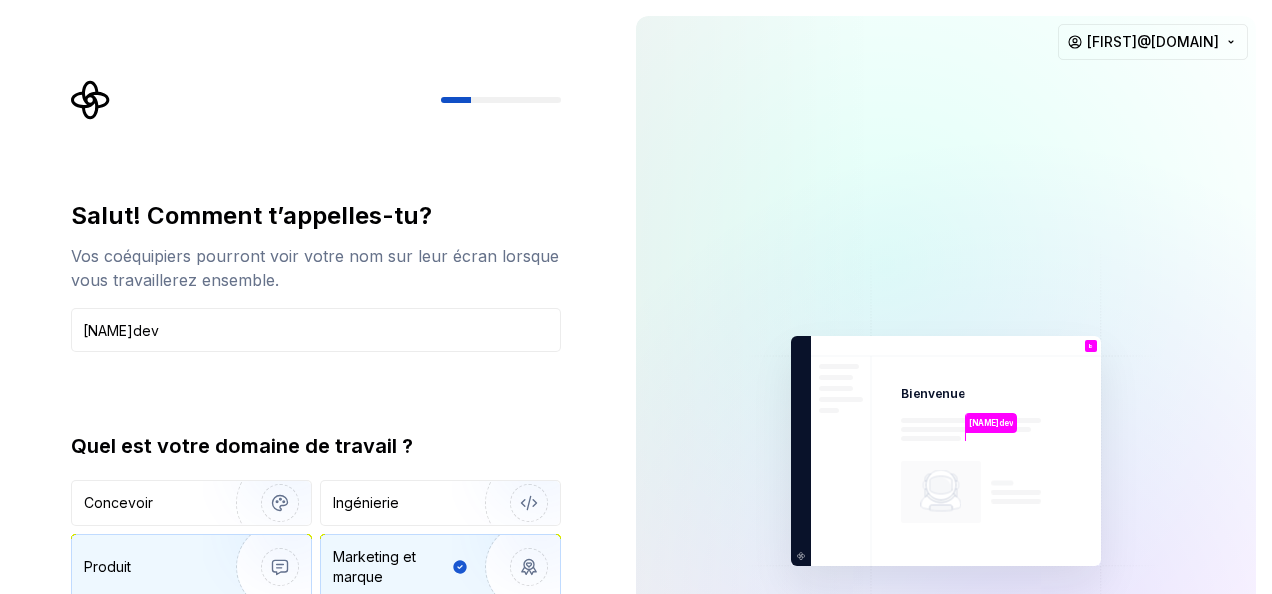 click at bounding box center [267, 567] 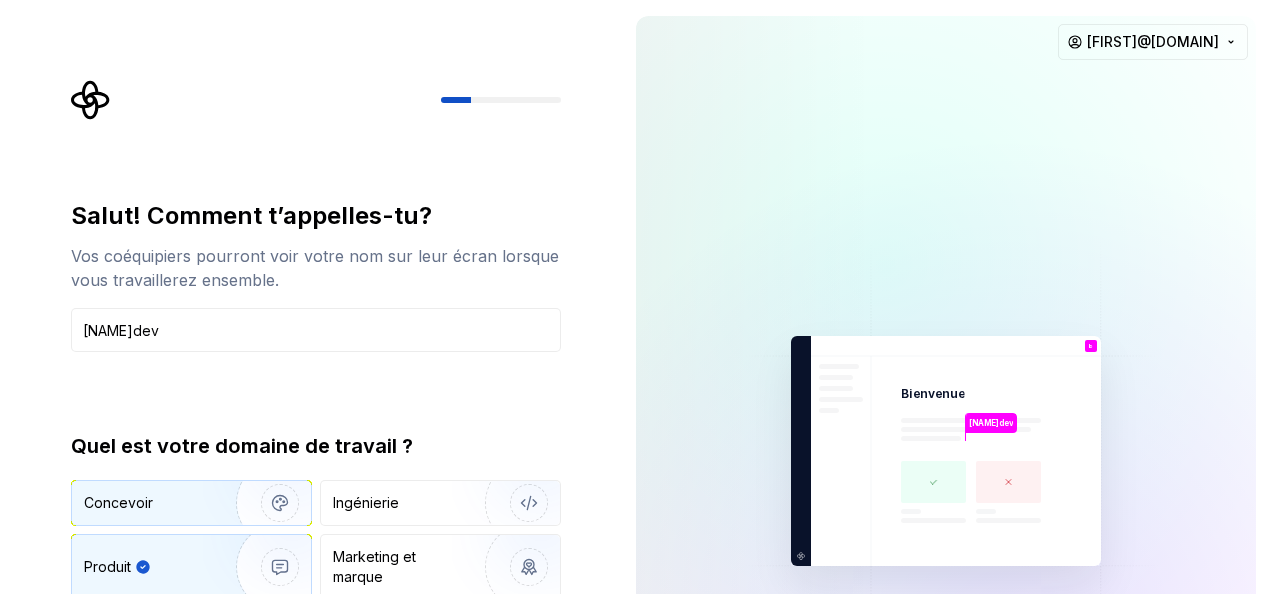 click at bounding box center (267, 503) 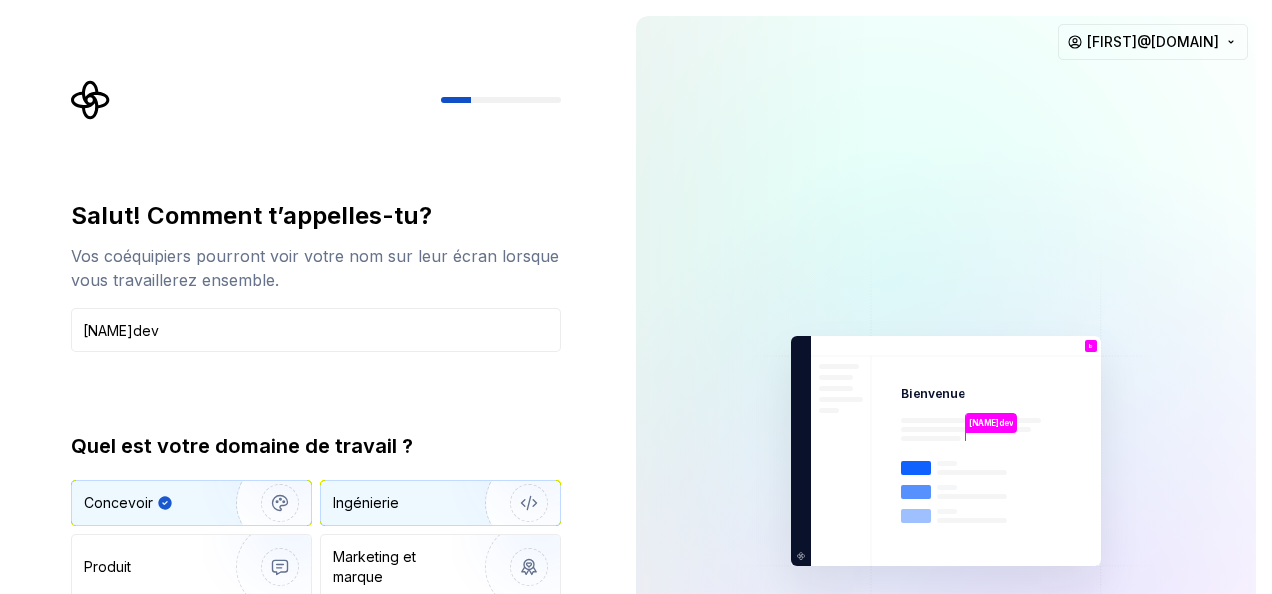 click on "Ingénierie" at bounding box center [406, 503] 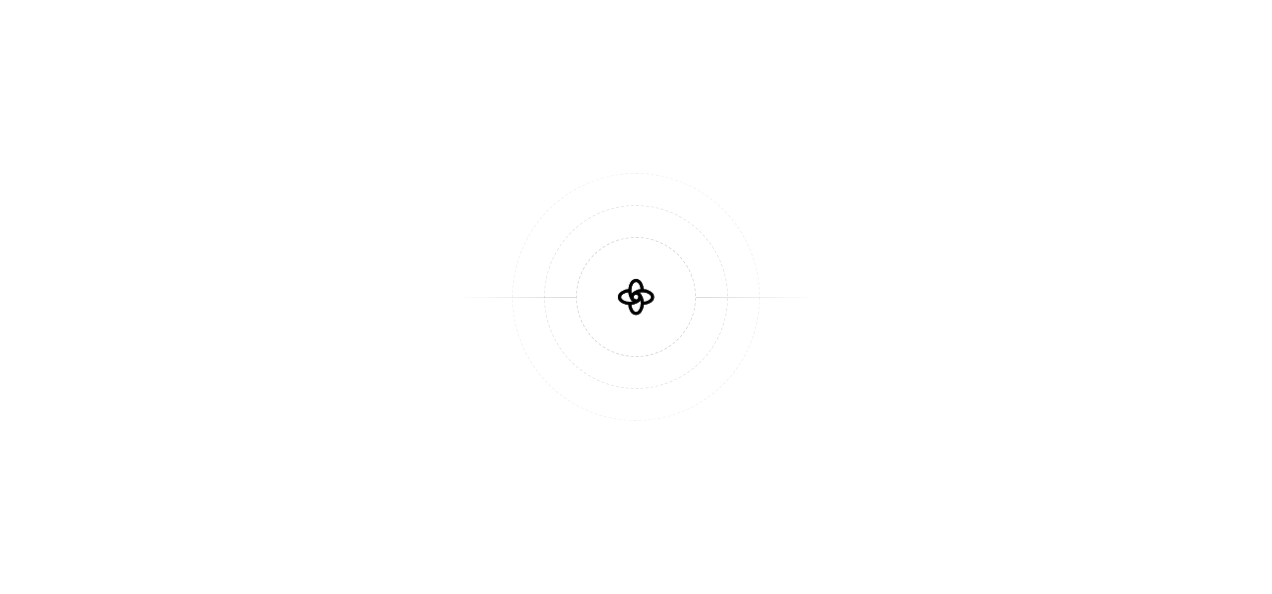 scroll, scrollTop: 0, scrollLeft: 0, axis: both 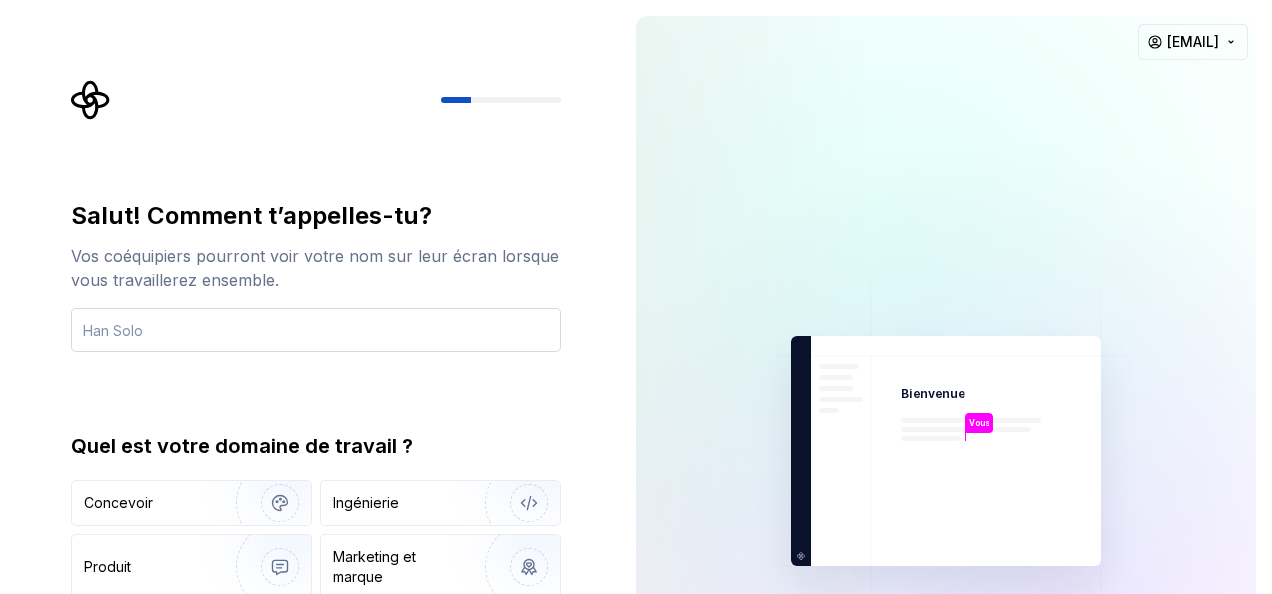click at bounding box center (316, 330) 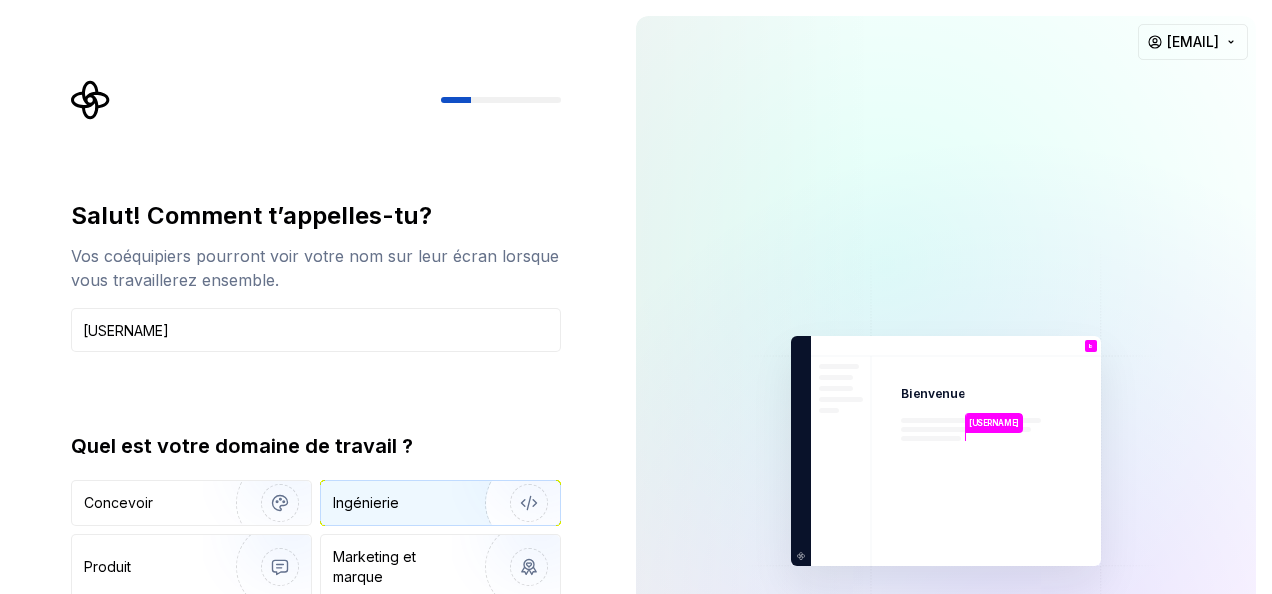 type on "[USERNAME]" 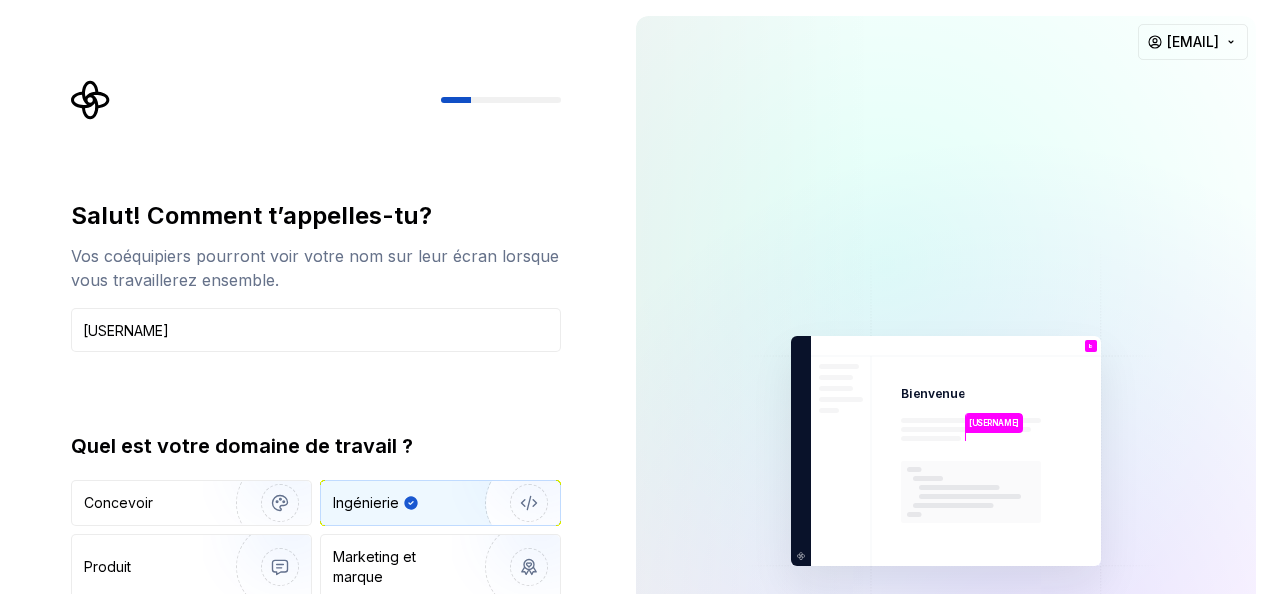 click on "Bienvenue" at bounding box center (933, 394) 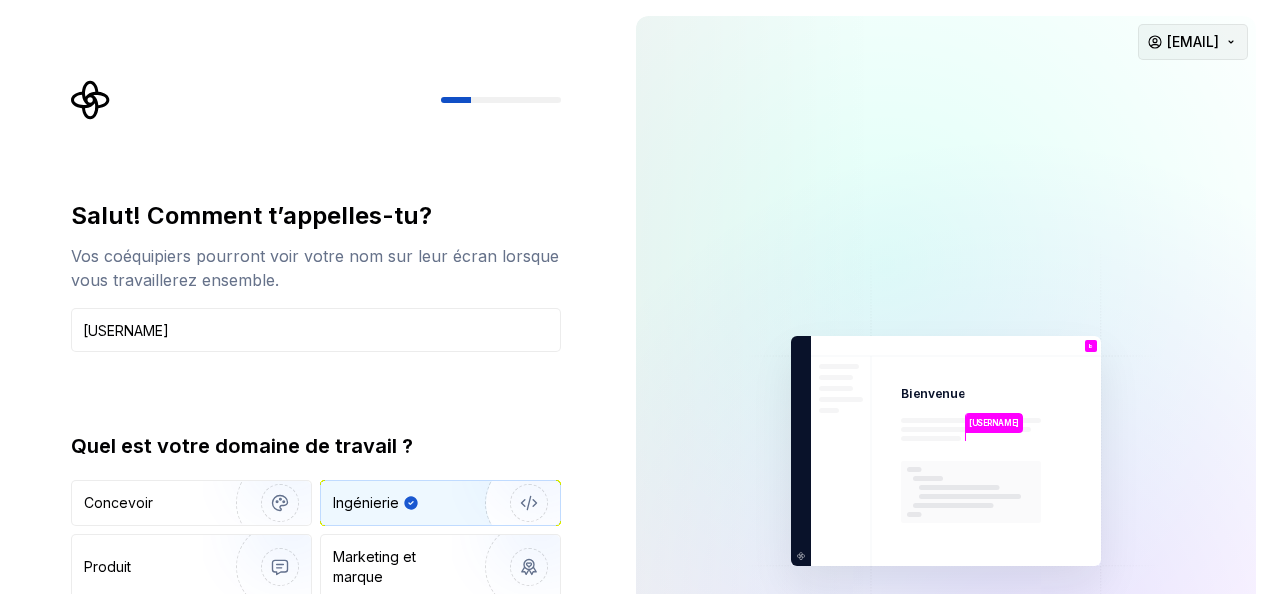 click on "Salut! Comment t’appelles-tu? Vos coéquipiers pourront voir votre nom sur leur écran lorsque vous travaillerez ensemble. beccadev Quel est votre domaine de travail ? Concevoir Ingénierie Produit Marketing et marque Autre Continuer beccadev Bienvenue b Vous T B +3 Thomas Brooke Jamie beccakouame17@gmail.com" at bounding box center [636, 297] 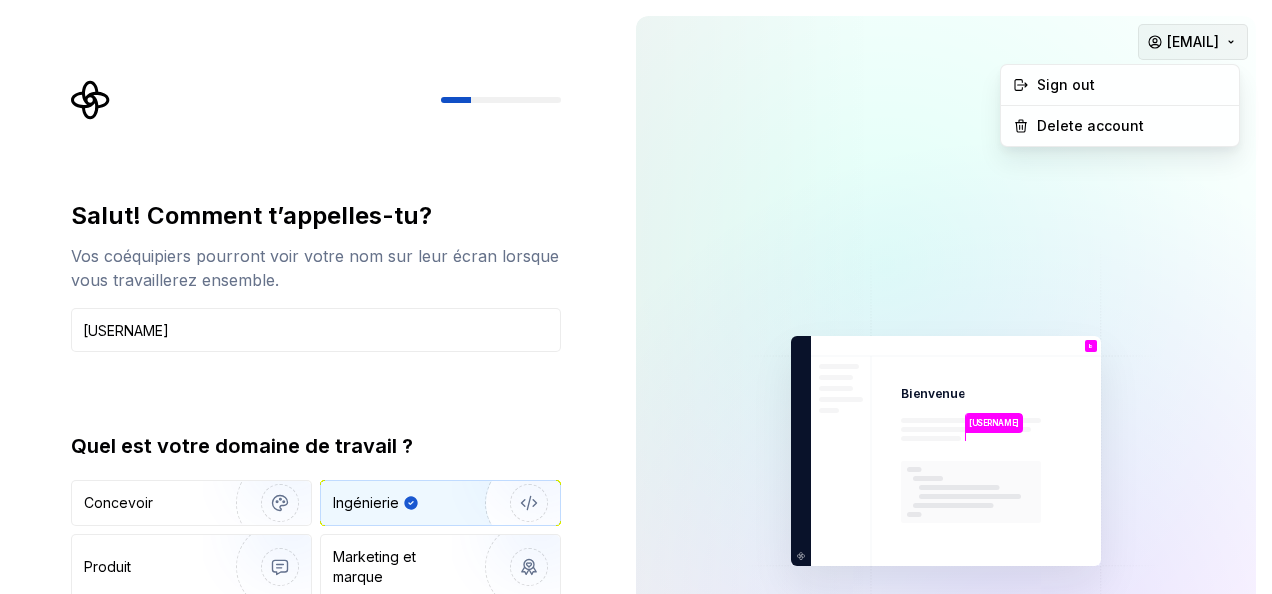 click on "Salut! Comment t’appelles-tu? Vos coéquipiers pourront voir votre nom sur leur écran lorsque vous travaillerez ensemble. beccadev Quel est votre domaine de travail ? Concevoir Ingénierie Produit Marketing et marque Autre Continuer beccadev Bienvenue b Vous T B +3 Thomas Brooke Jamie beccakouame17@gmail.com Sign out Delete account" at bounding box center [636, 297] 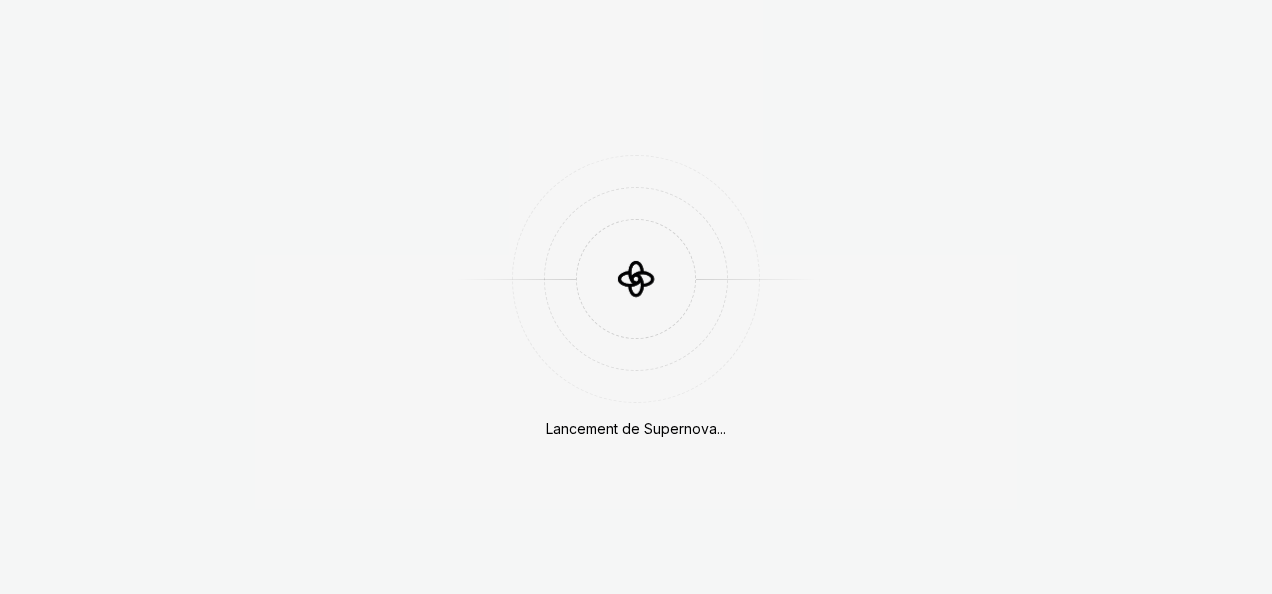 scroll, scrollTop: 0, scrollLeft: 0, axis: both 